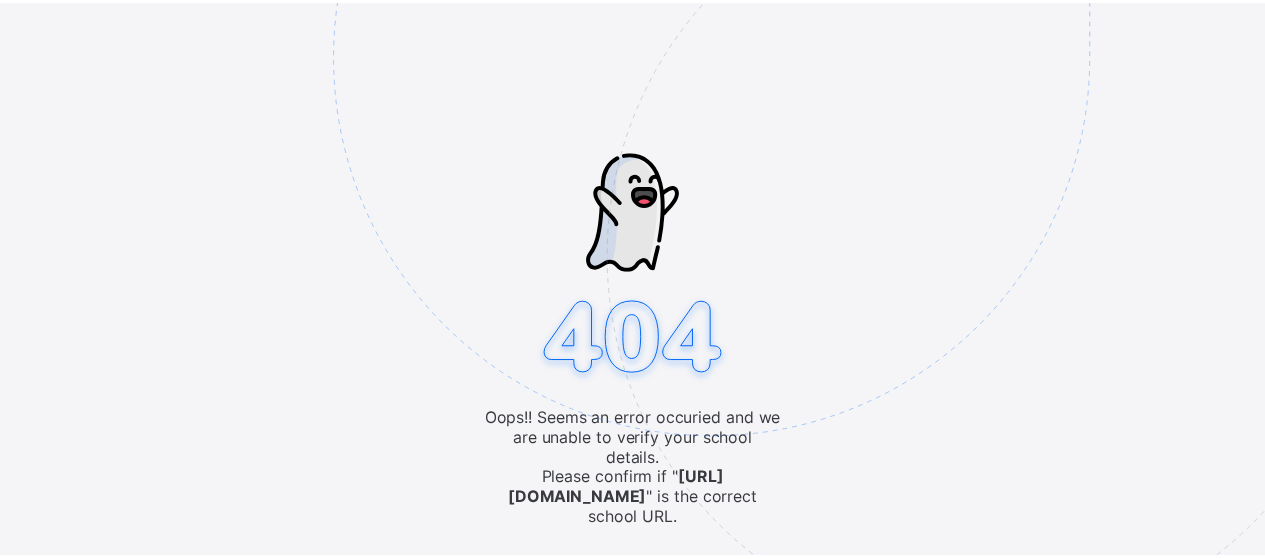 scroll, scrollTop: 0, scrollLeft: 0, axis: both 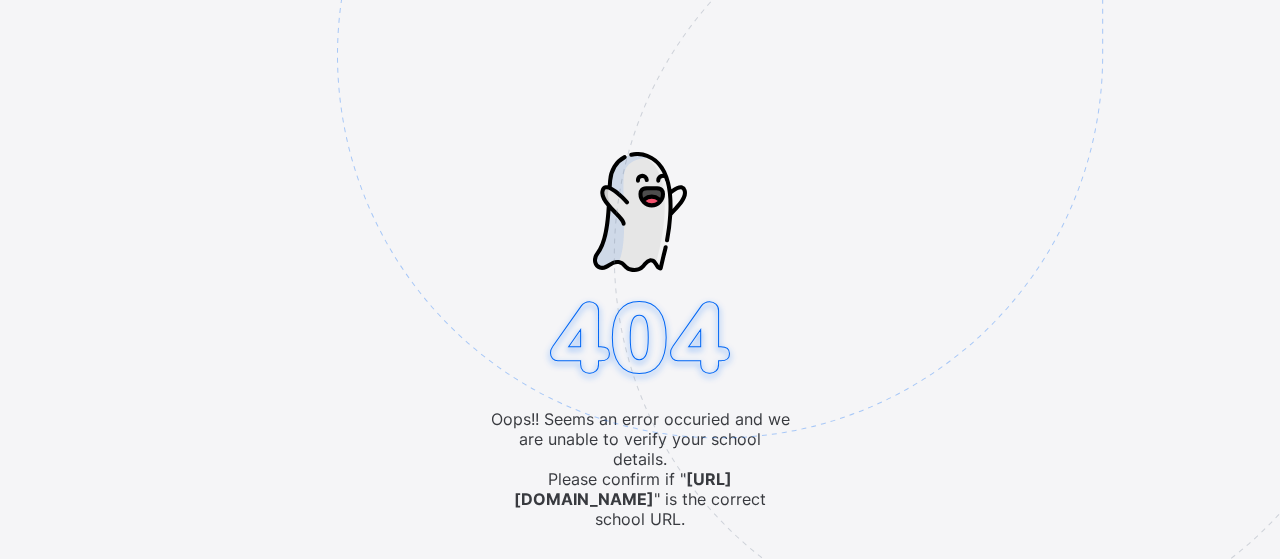 click on "Go to Login" at bounding box center [632, 574] 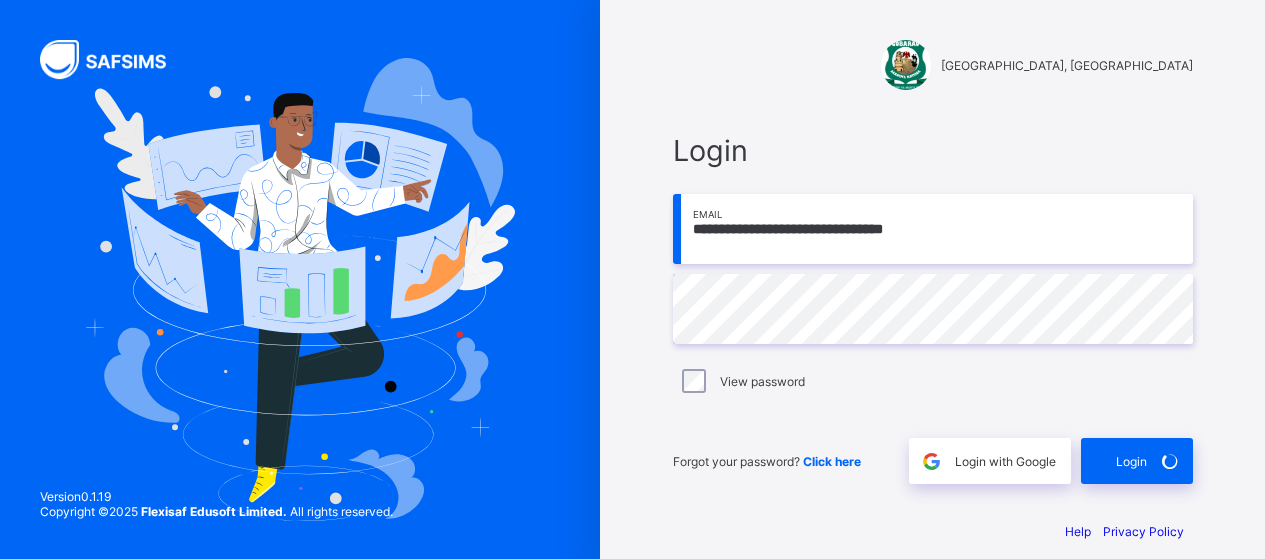 scroll, scrollTop: 0, scrollLeft: 0, axis: both 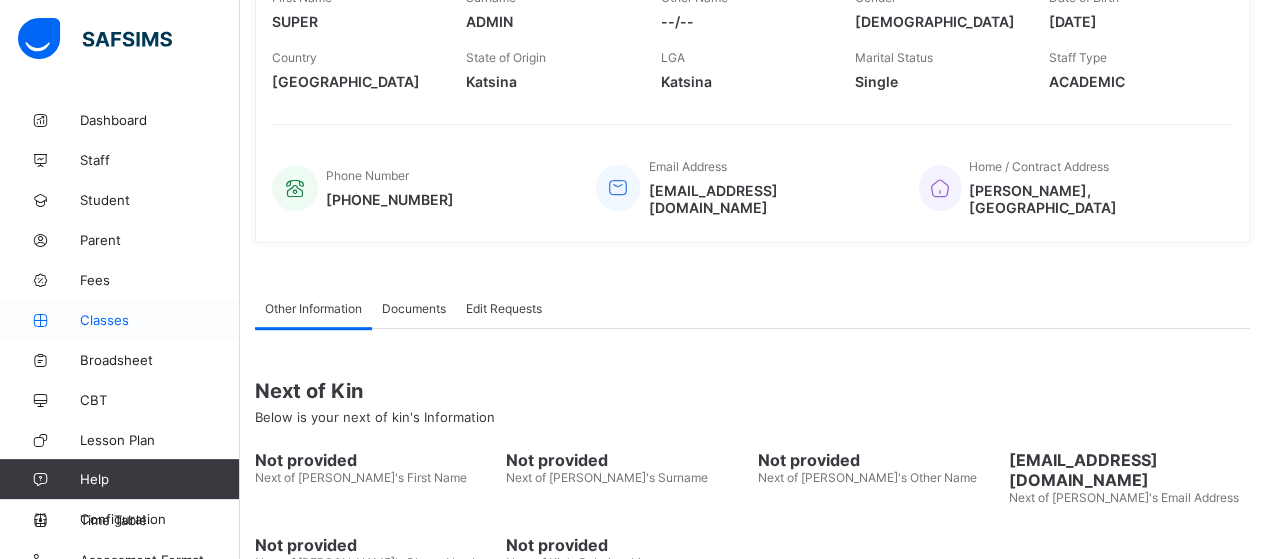 click on "Classes" at bounding box center (160, 320) 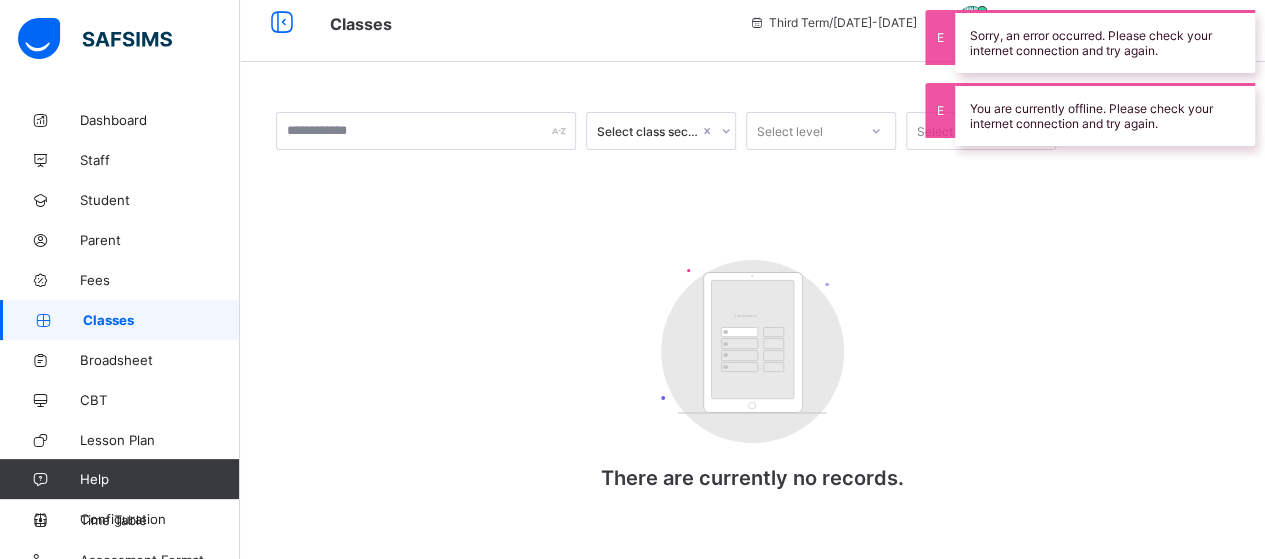 scroll, scrollTop: 20, scrollLeft: 0, axis: vertical 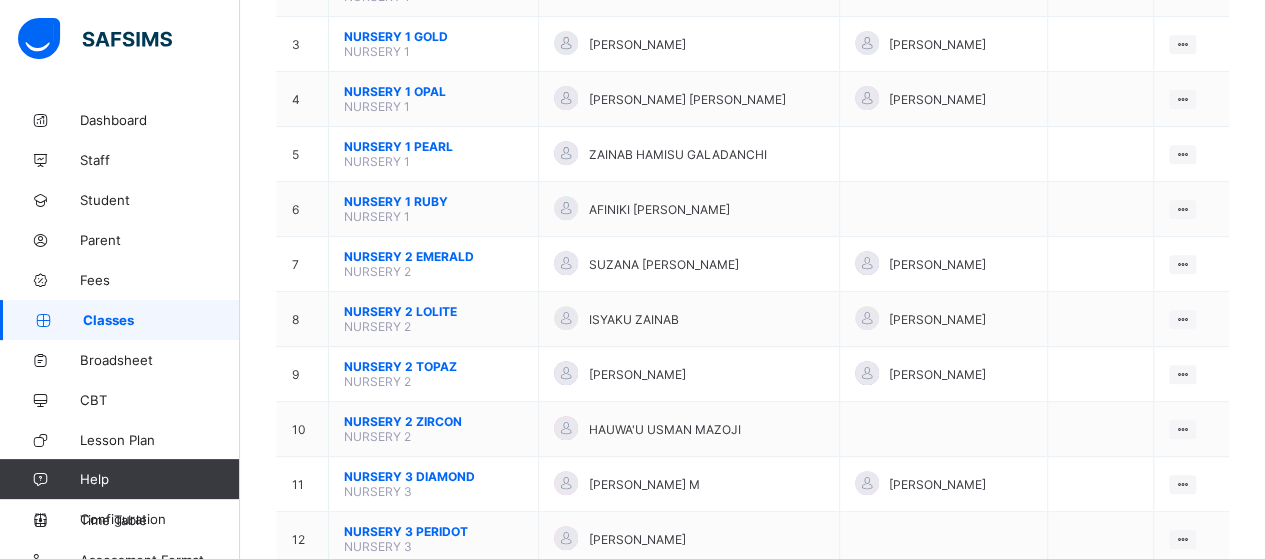 click on "[PERSON_NAME]" at bounding box center (689, 374) 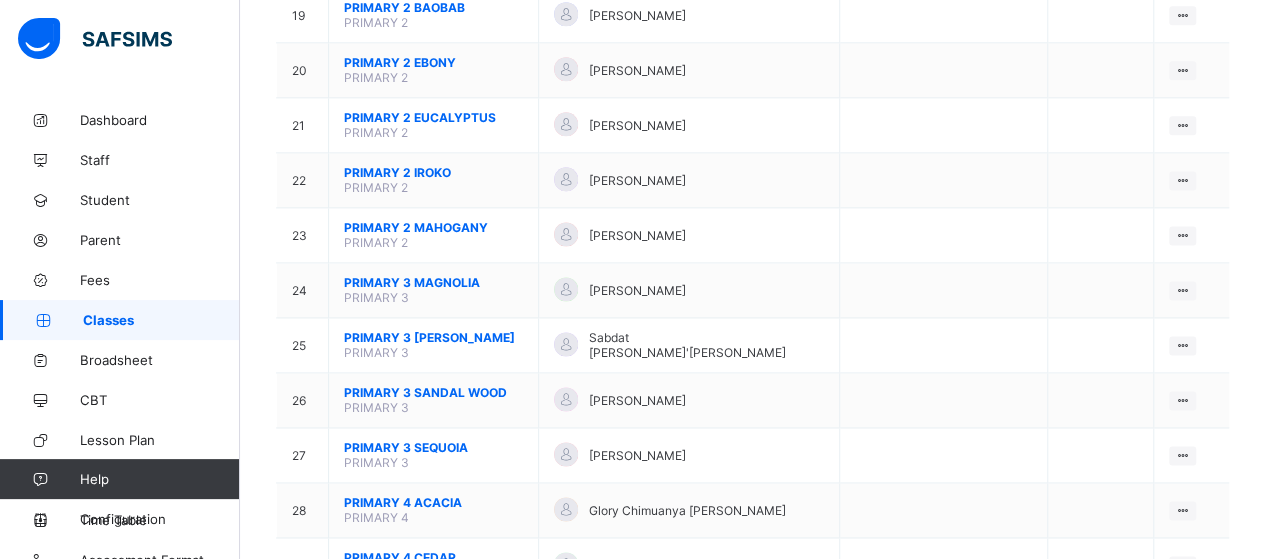 scroll, scrollTop: 1276, scrollLeft: 0, axis: vertical 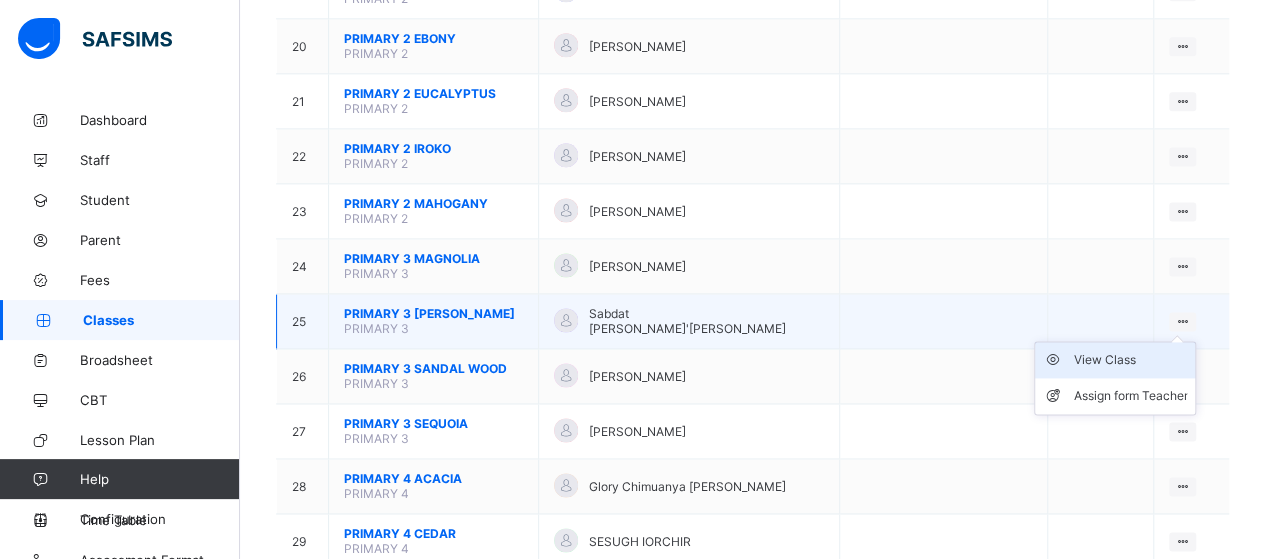 click on "View Class" at bounding box center [1130, 360] 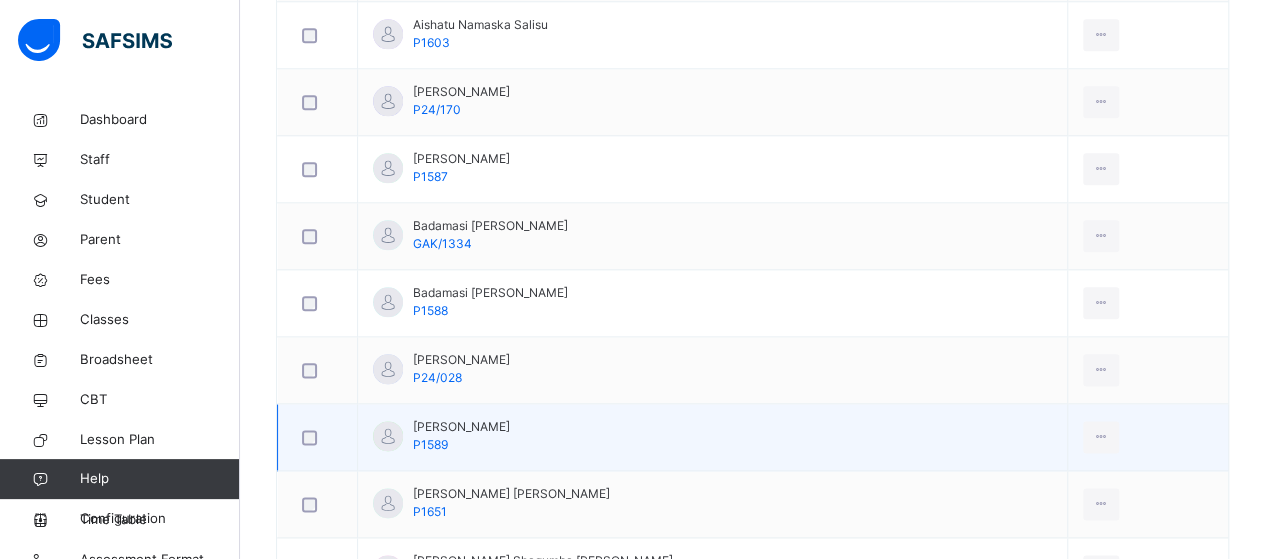 scroll, scrollTop: 1054, scrollLeft: 0, axis: vertical 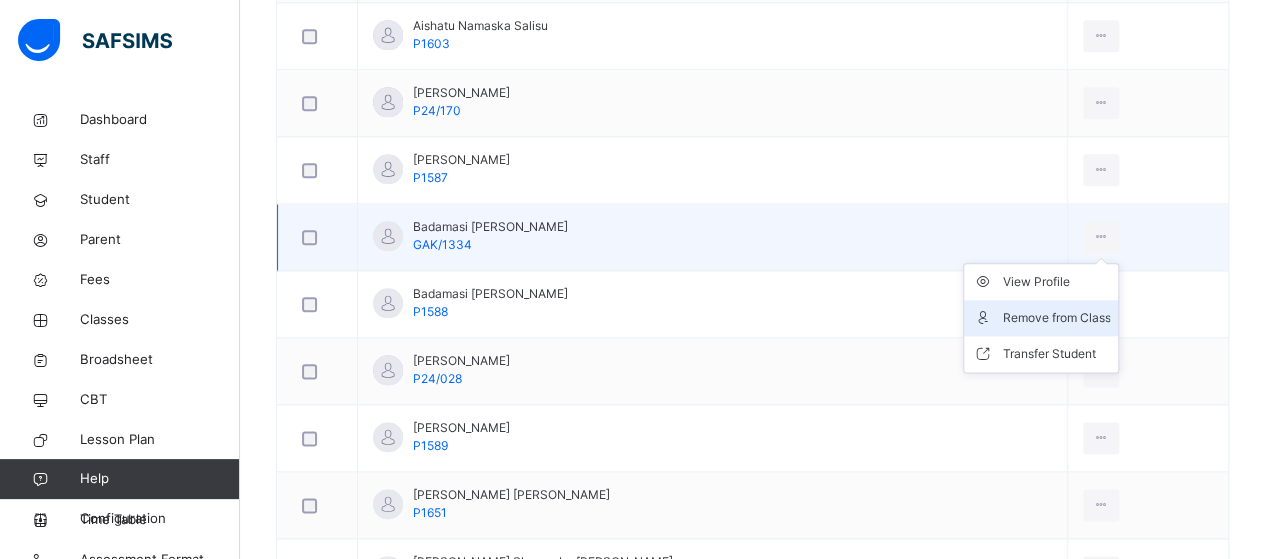 click on "Remove from Class" at bounding box center (1056, 318) 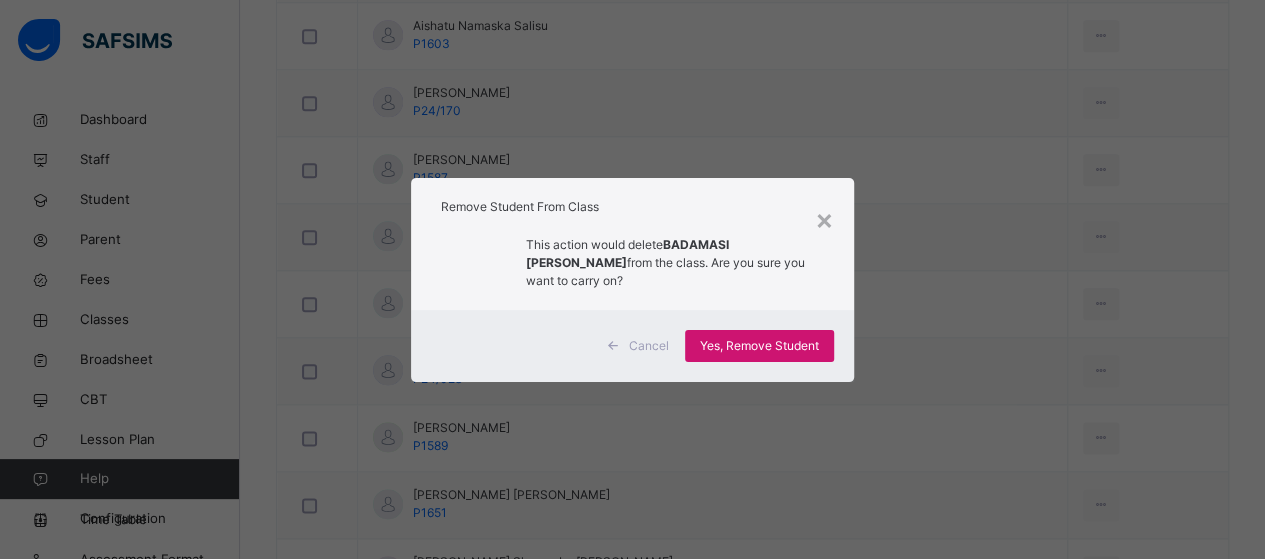 click on "Yes, Remove Student" at bounding box center (759, 346) 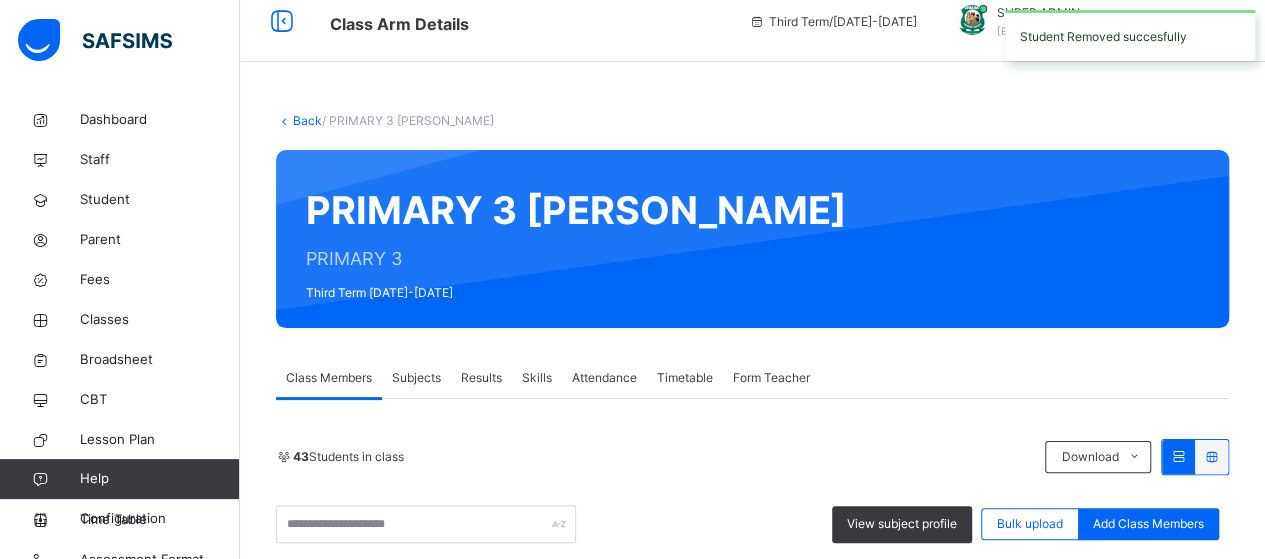 scroll, scrollTop: 1054, scrollLeft: 0, axis: vertical 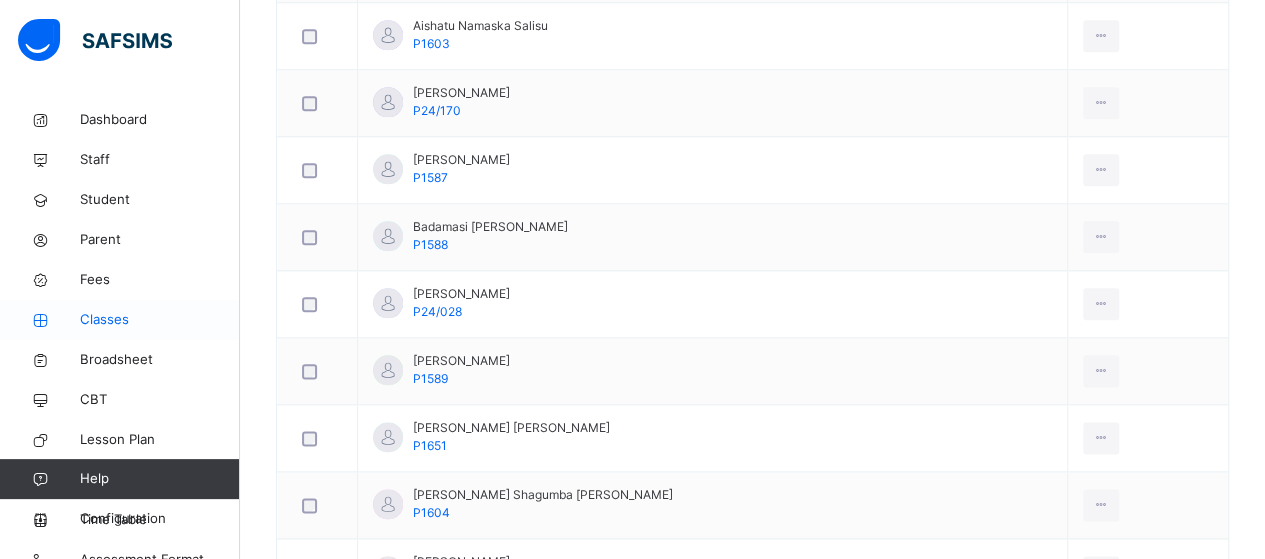 click on "Classes" at bounding box center [160, 320] 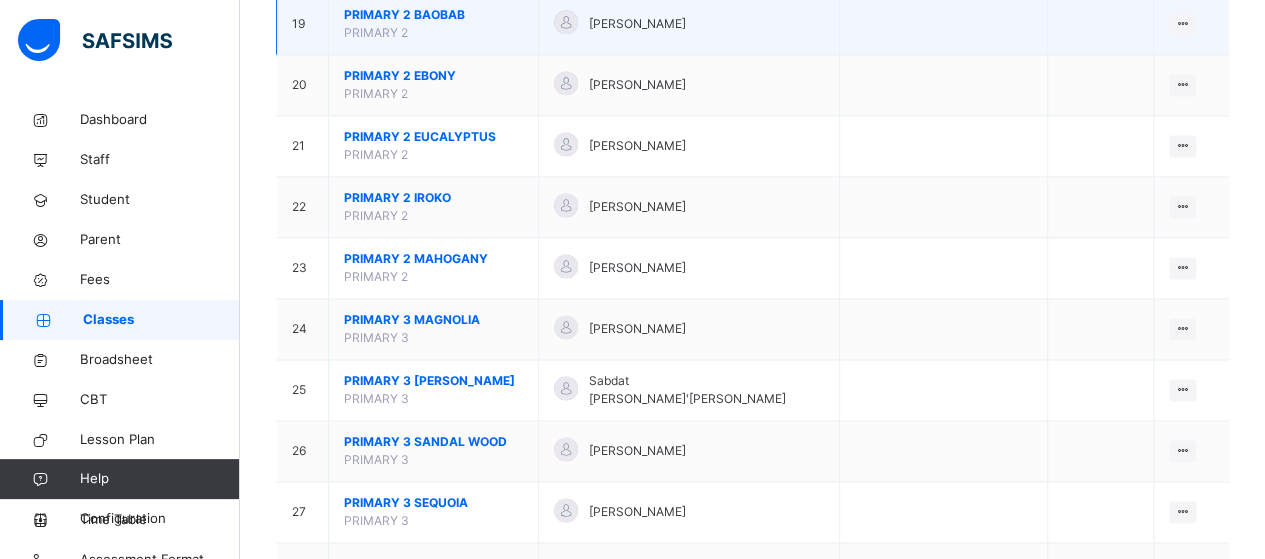 scroll, scrollTop: 1361, scrollLeft: 0, axis: vertical 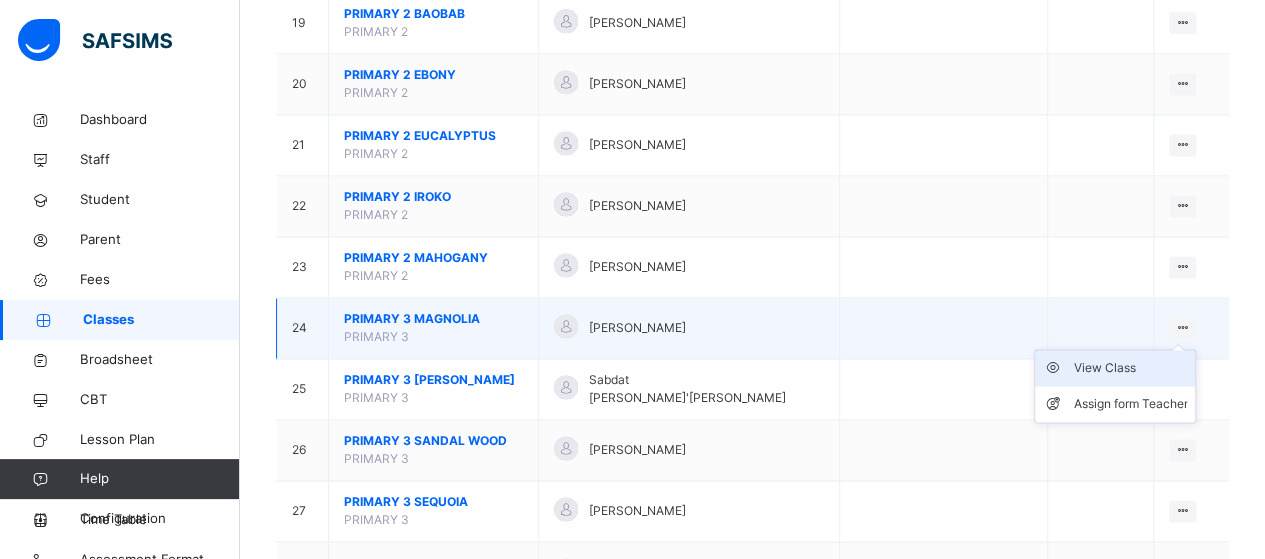 click on "View Class" at bounding box center [1130, 368] 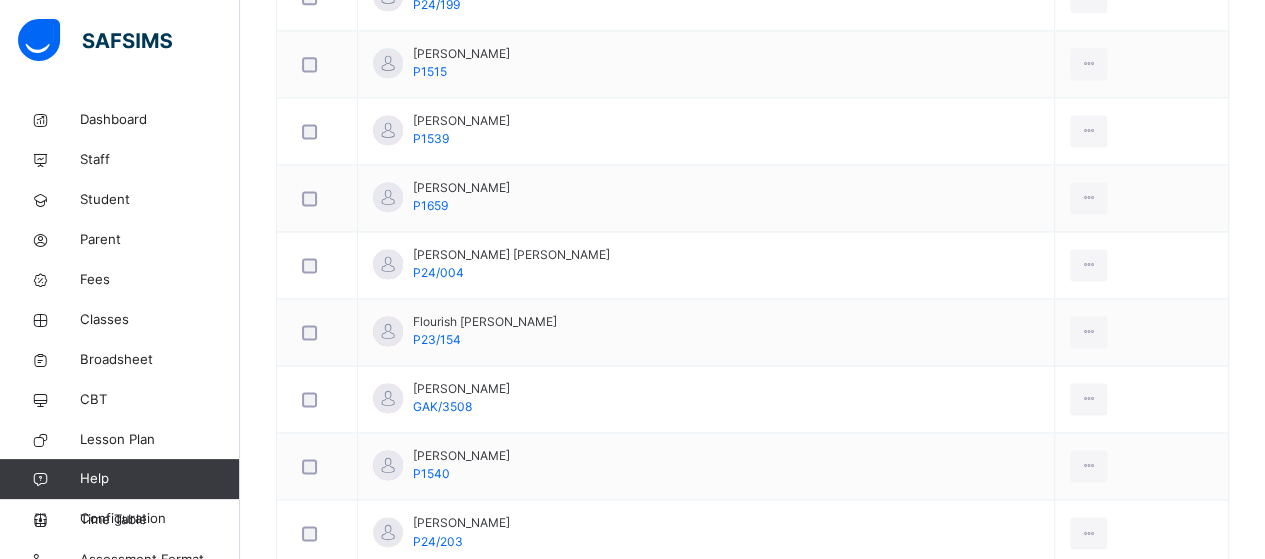 scroll, scrollTop: 0, scrollLeft: 0, axis: both 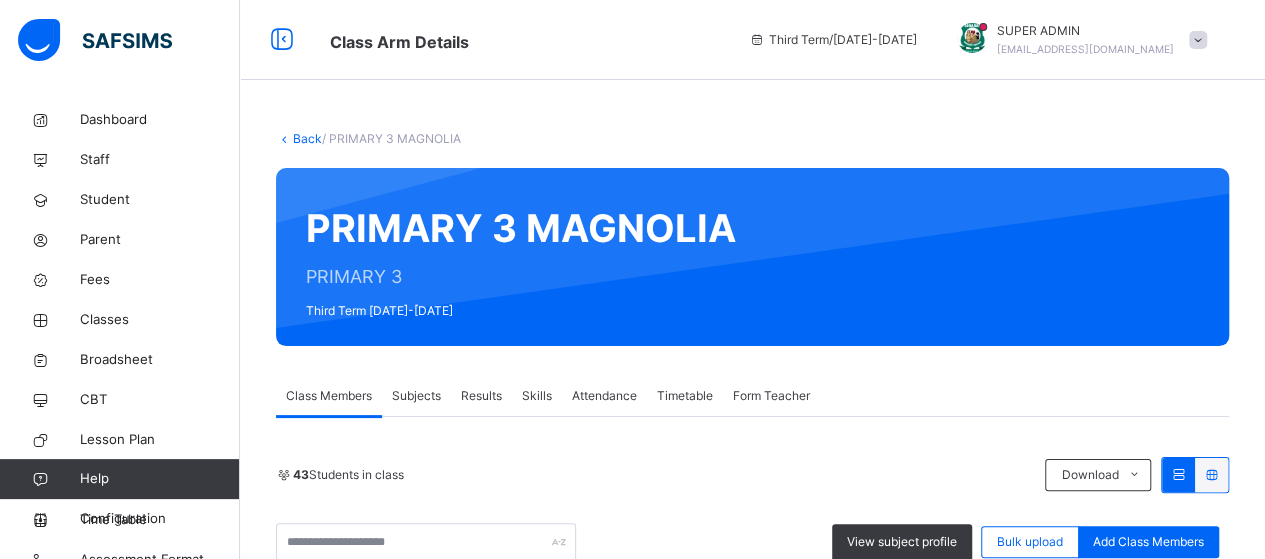 click on "Subjects" at bounding box center [416, 396] 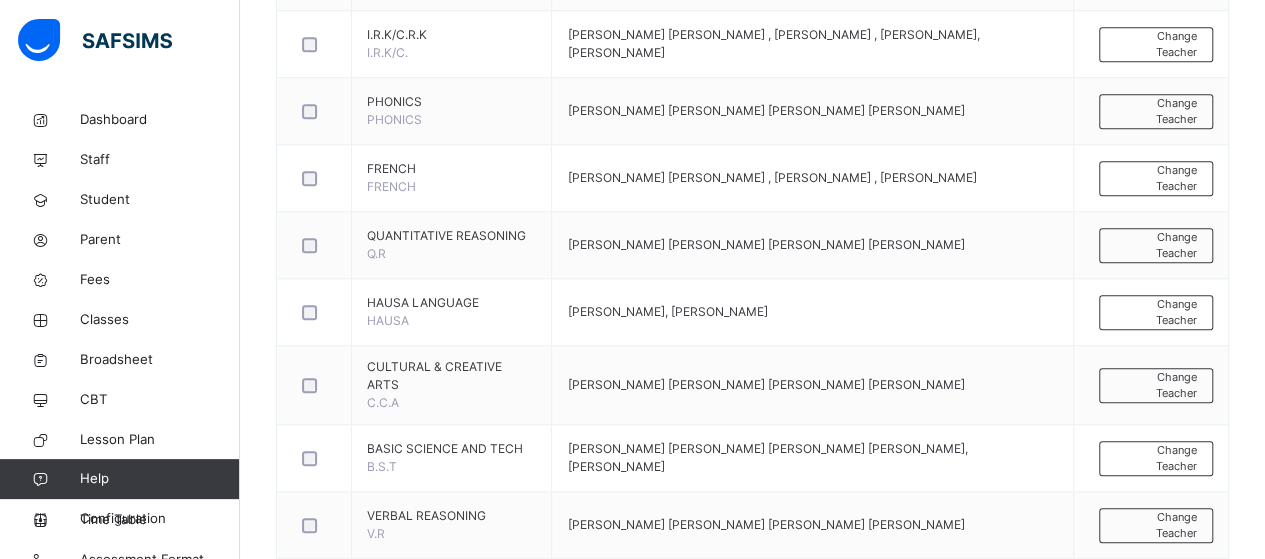 scroll, scrollTop: 844, scrollLeft: 0, axis: vertical 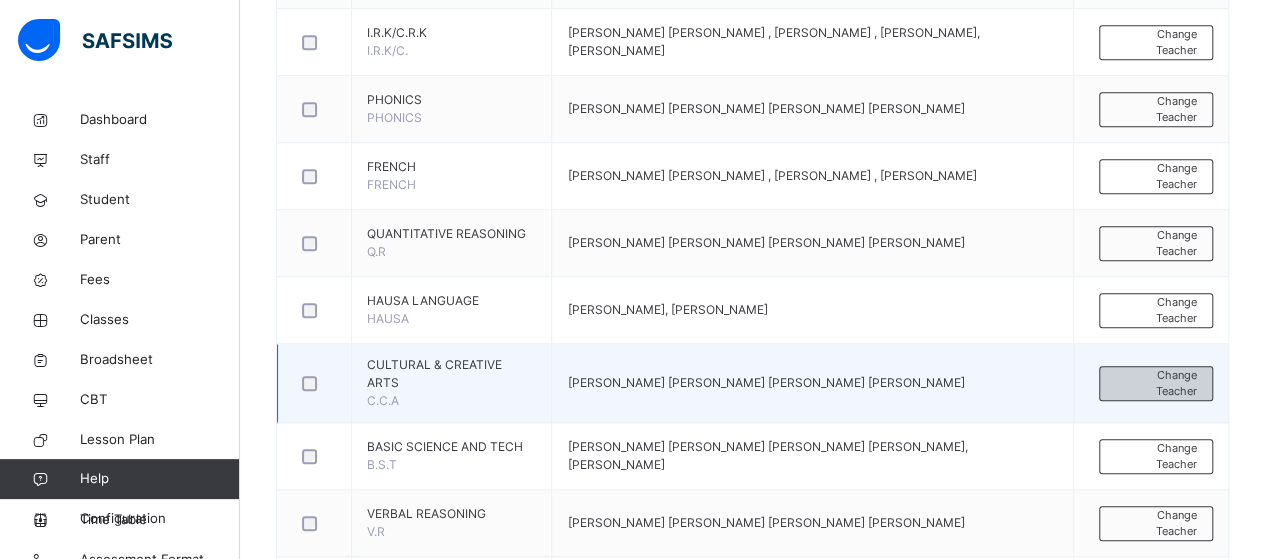 click on "Change Teacher" at bounding box center (1156, 383) 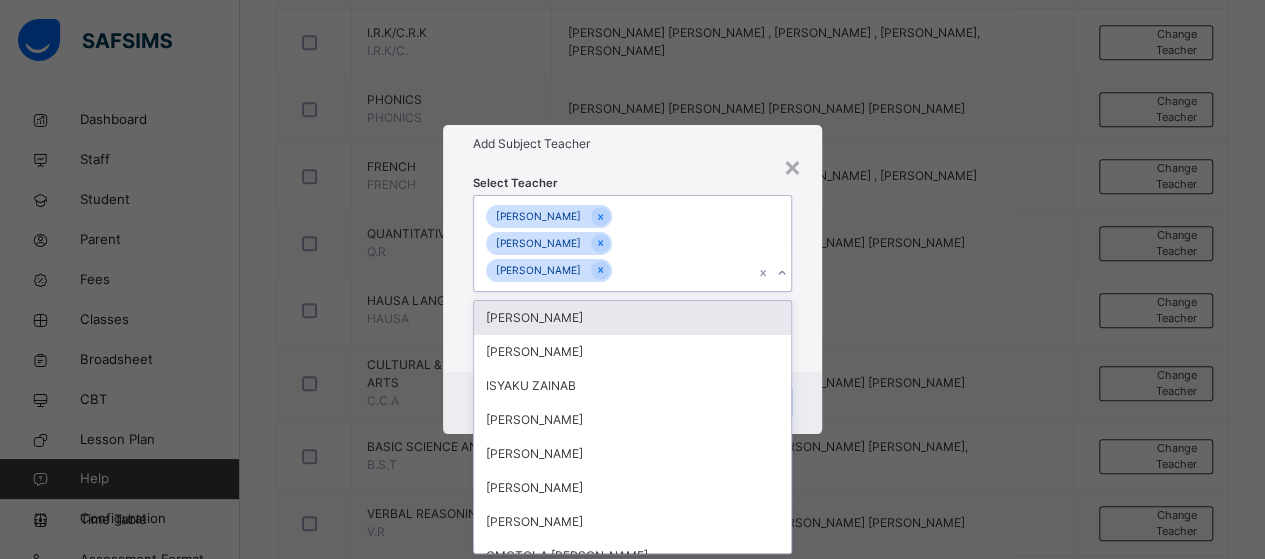 scroll, scrollTop: 0, scrollLeft: 0, axis: both 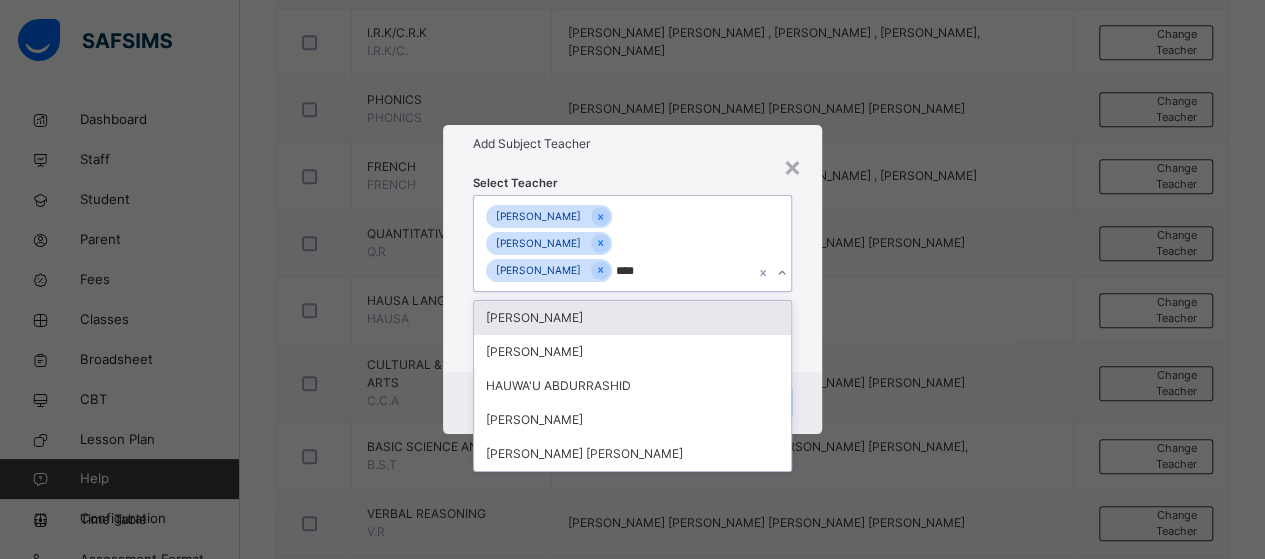 type on "*****" 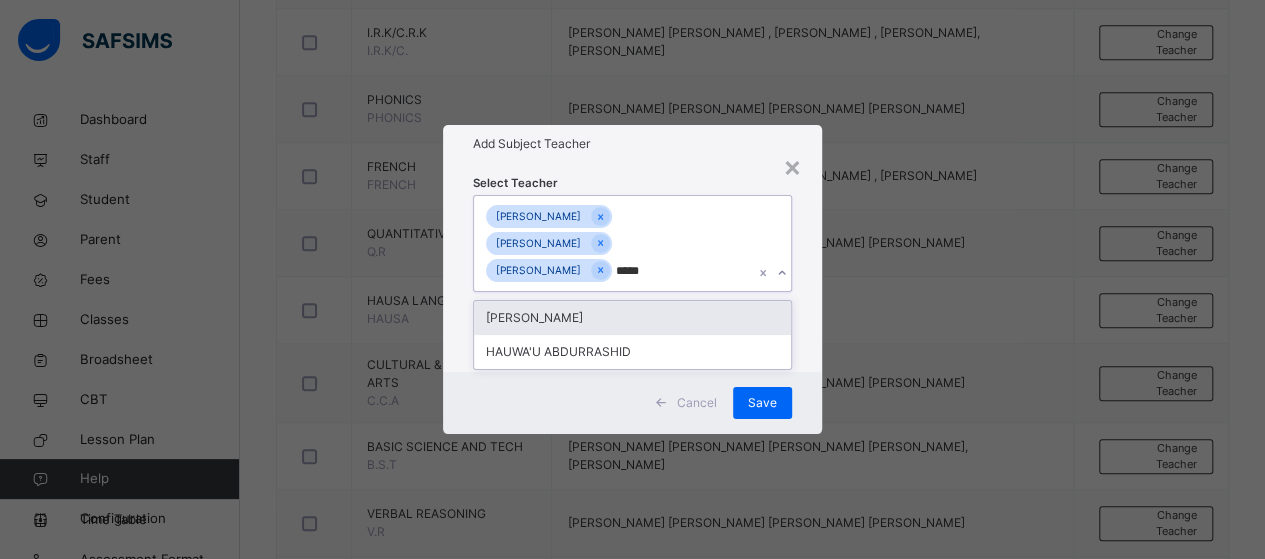 click on "[PERSON_NAME]" at bounding box center [633, 318] 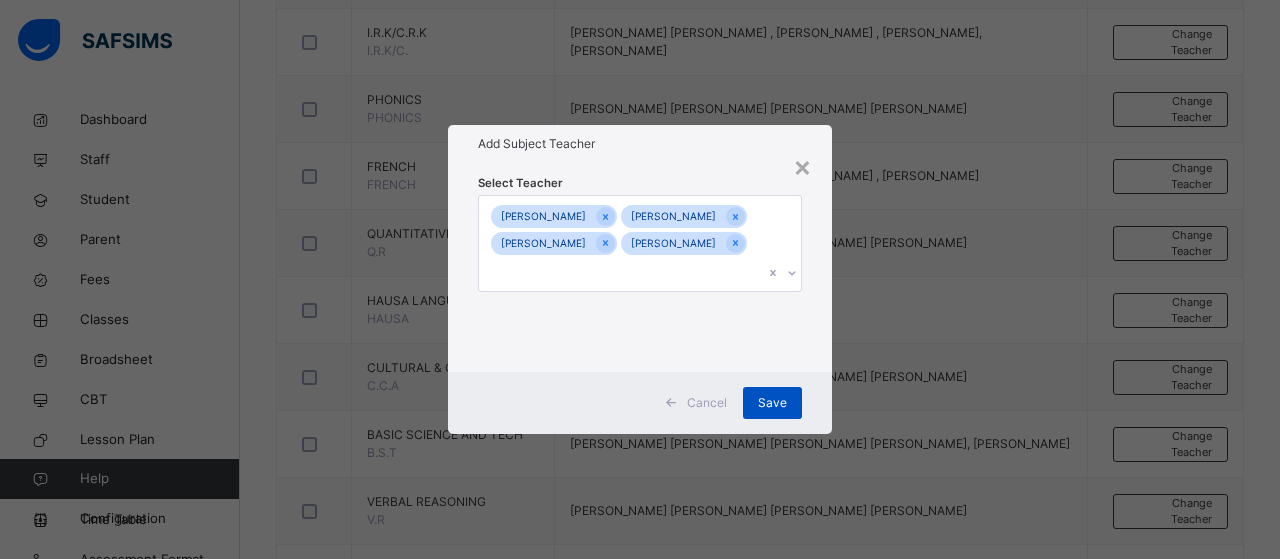 drag, startPoint x: 812, startPoint y: 392, endPoint x: 781, endPoint y: 413, distance: 37.44329 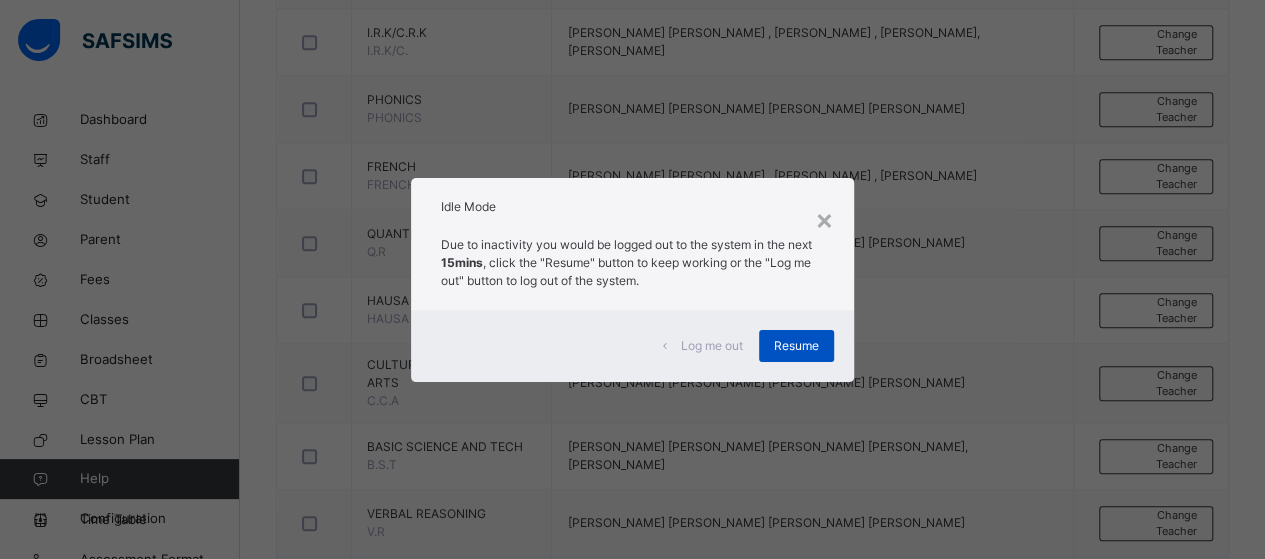 click on "Resume" at bounding box center [796, 346] 